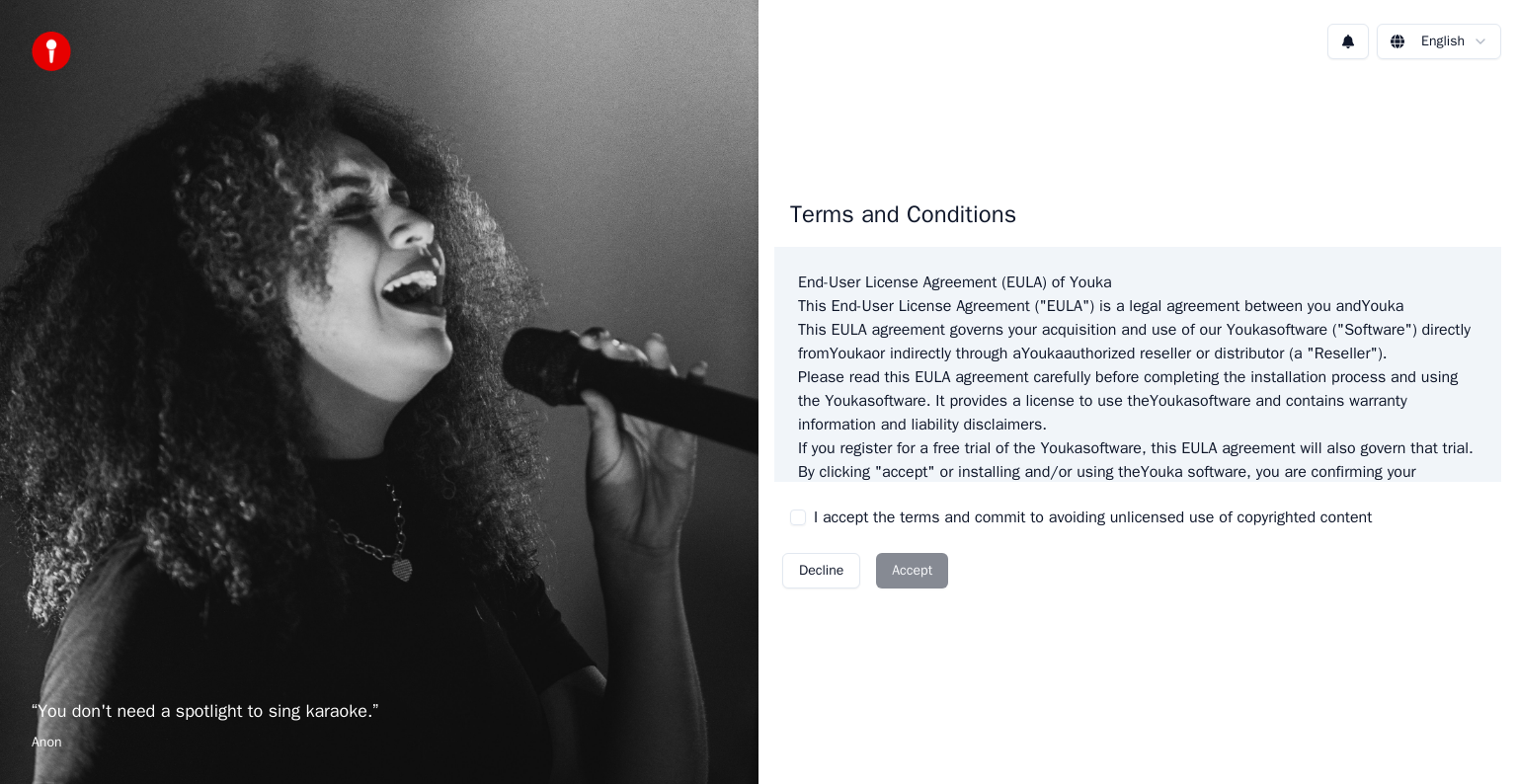 scroll, scrollTop: 0, scrollLeft: 0, axis: both 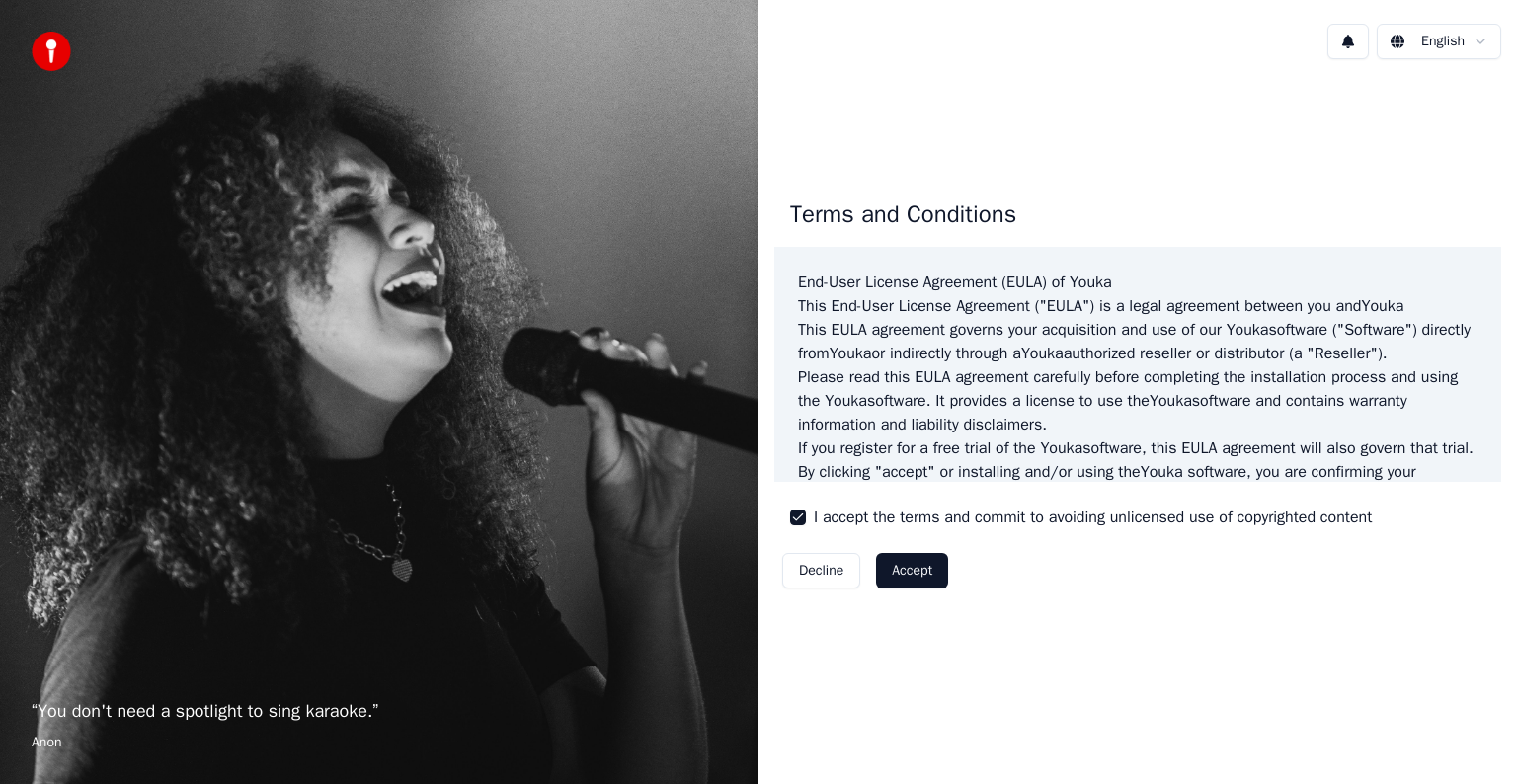 click on "Accept" at bounding box center (912, 571) 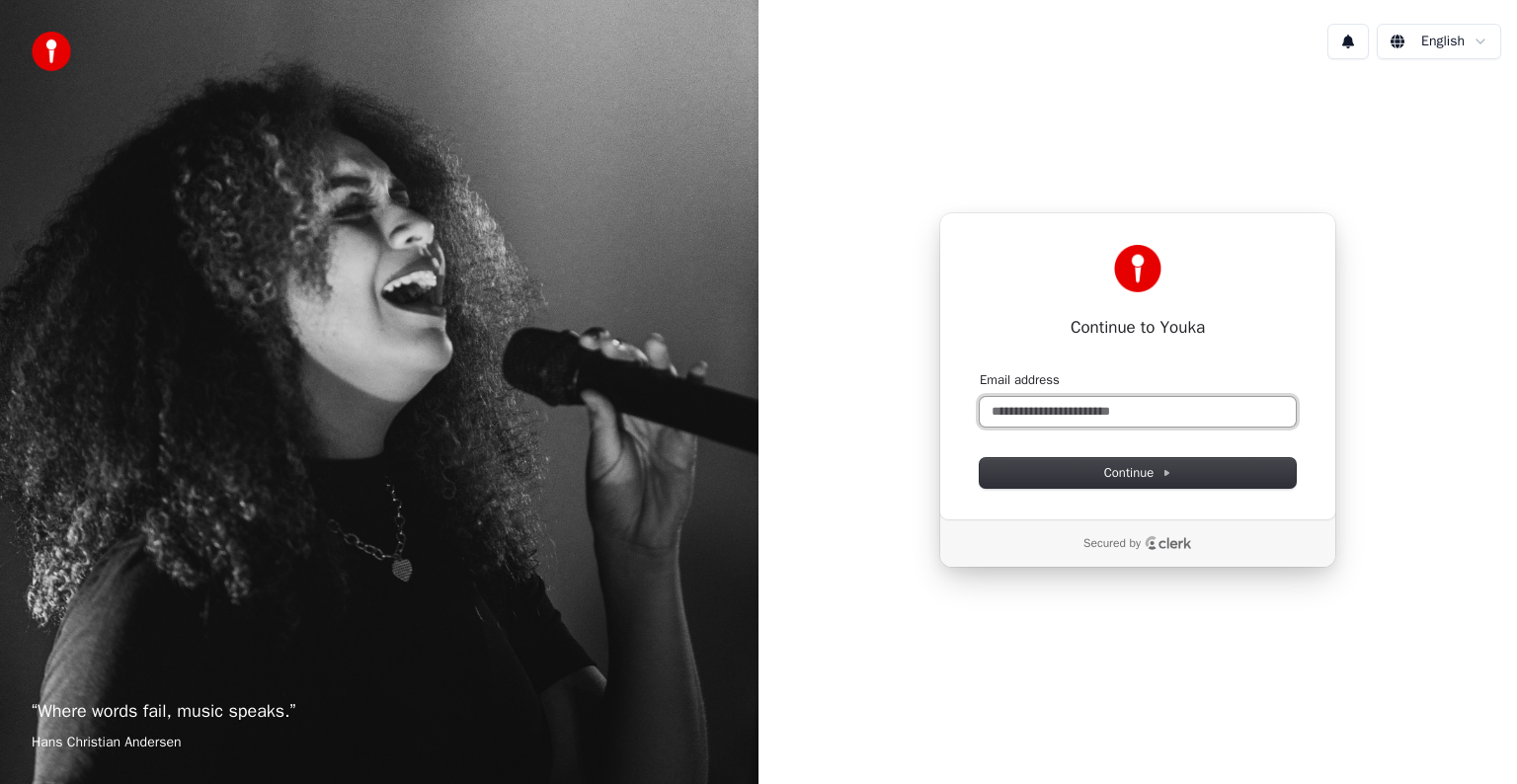 click on "Email address" at bounding box center [1138, 412] 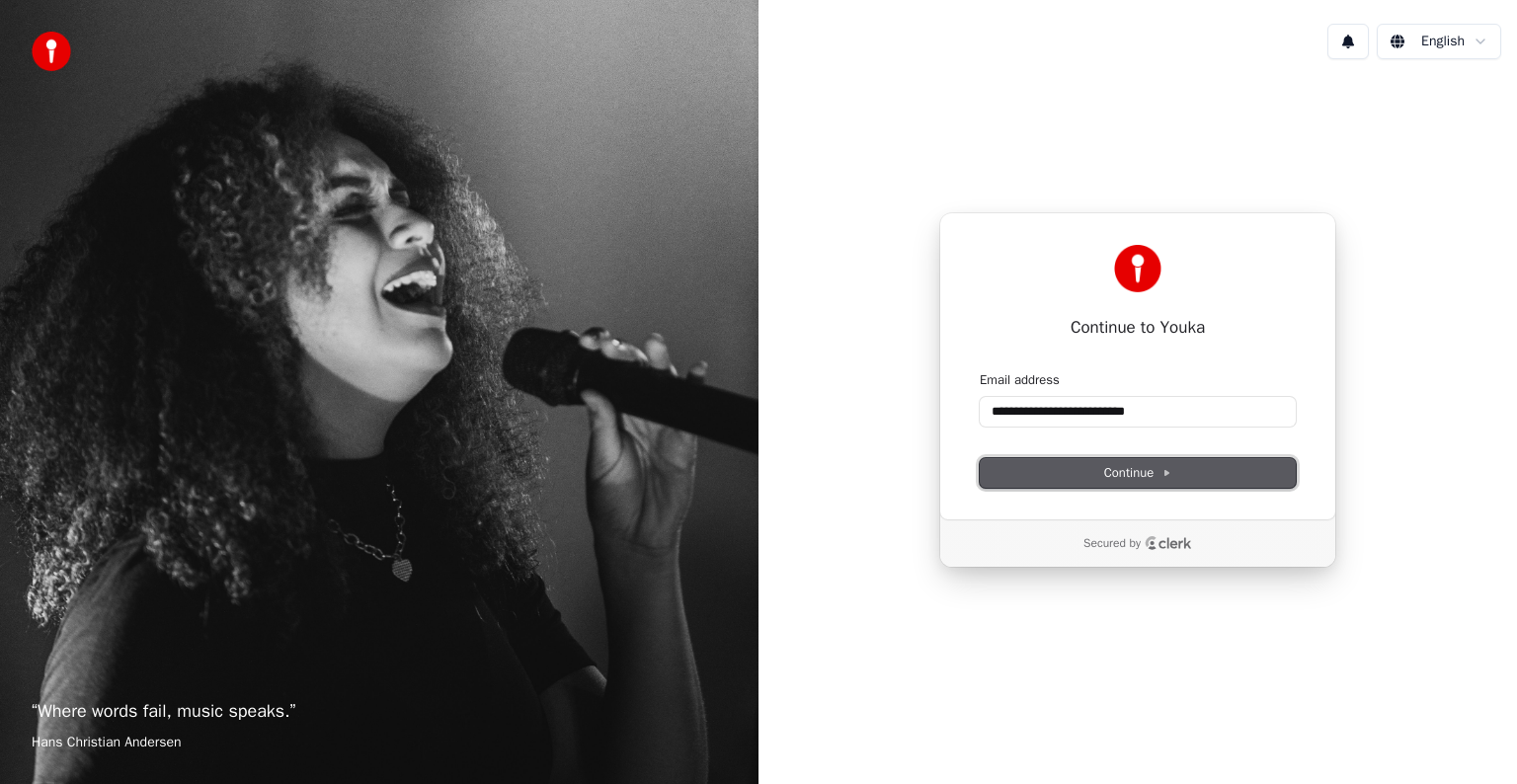 click on "Continue" at bounding box center (1138, 473) 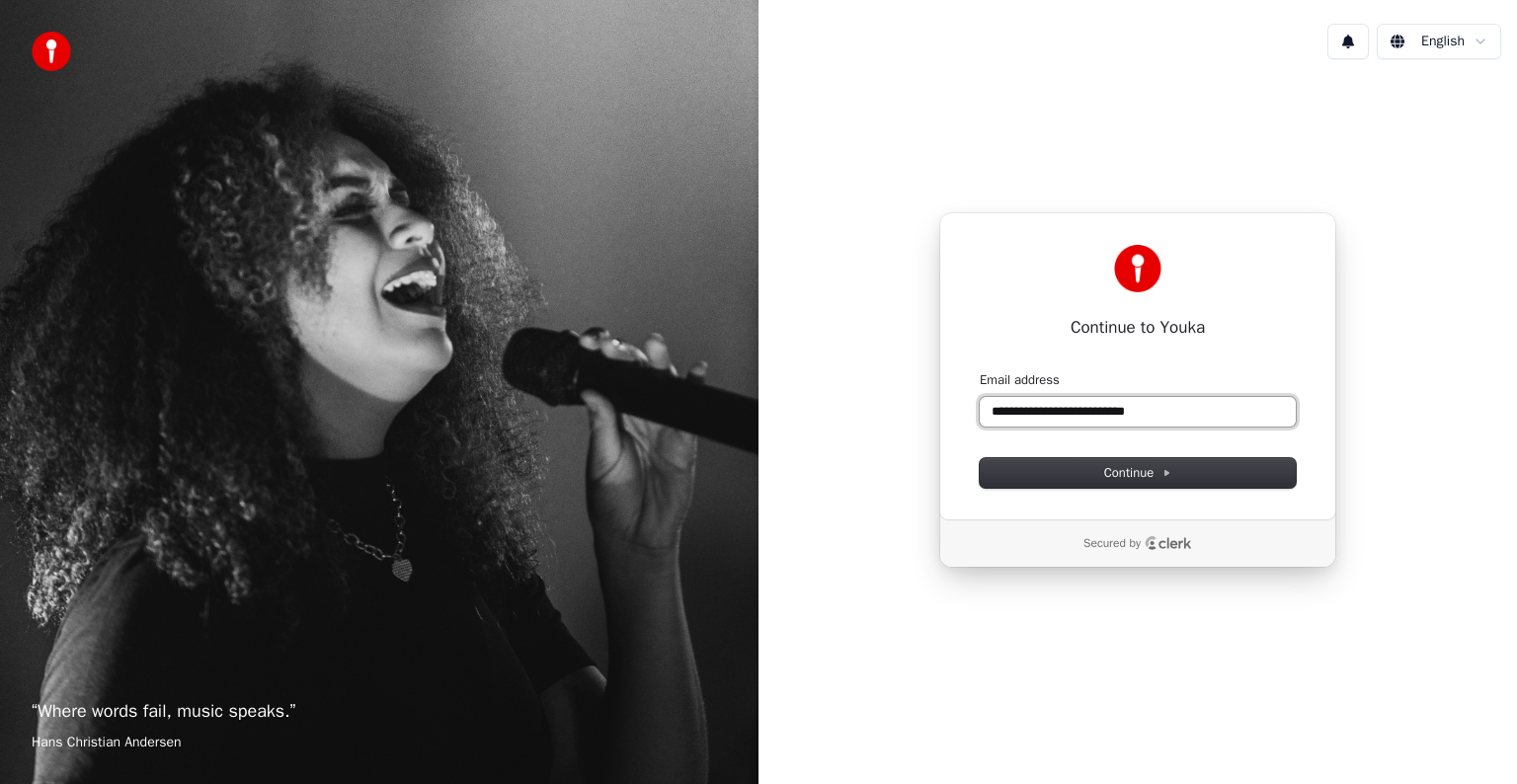click on "**********" at bounding box center (1138, 412) 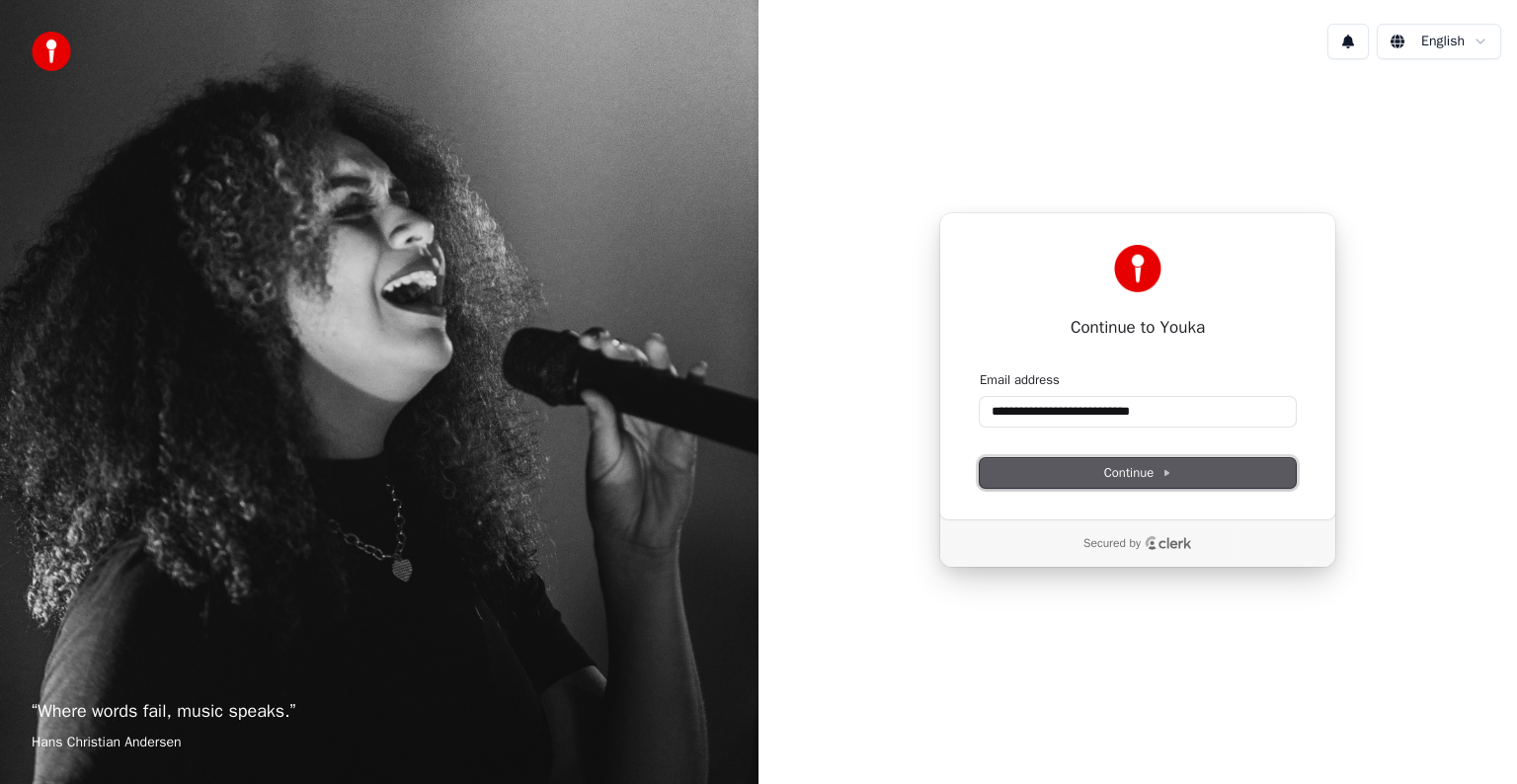 click on "Continue" at bounding box center [1138, 473] 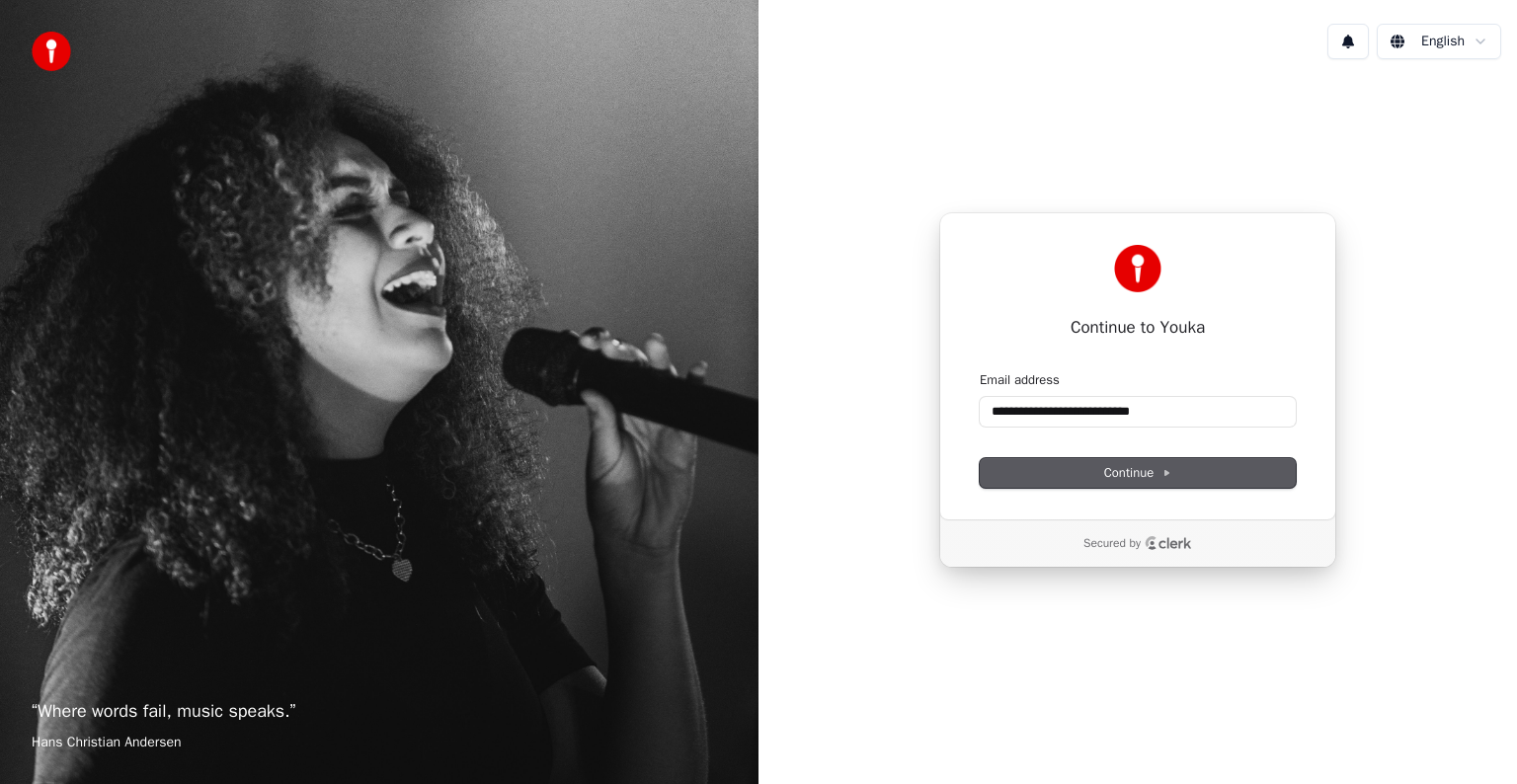 type on "**********" 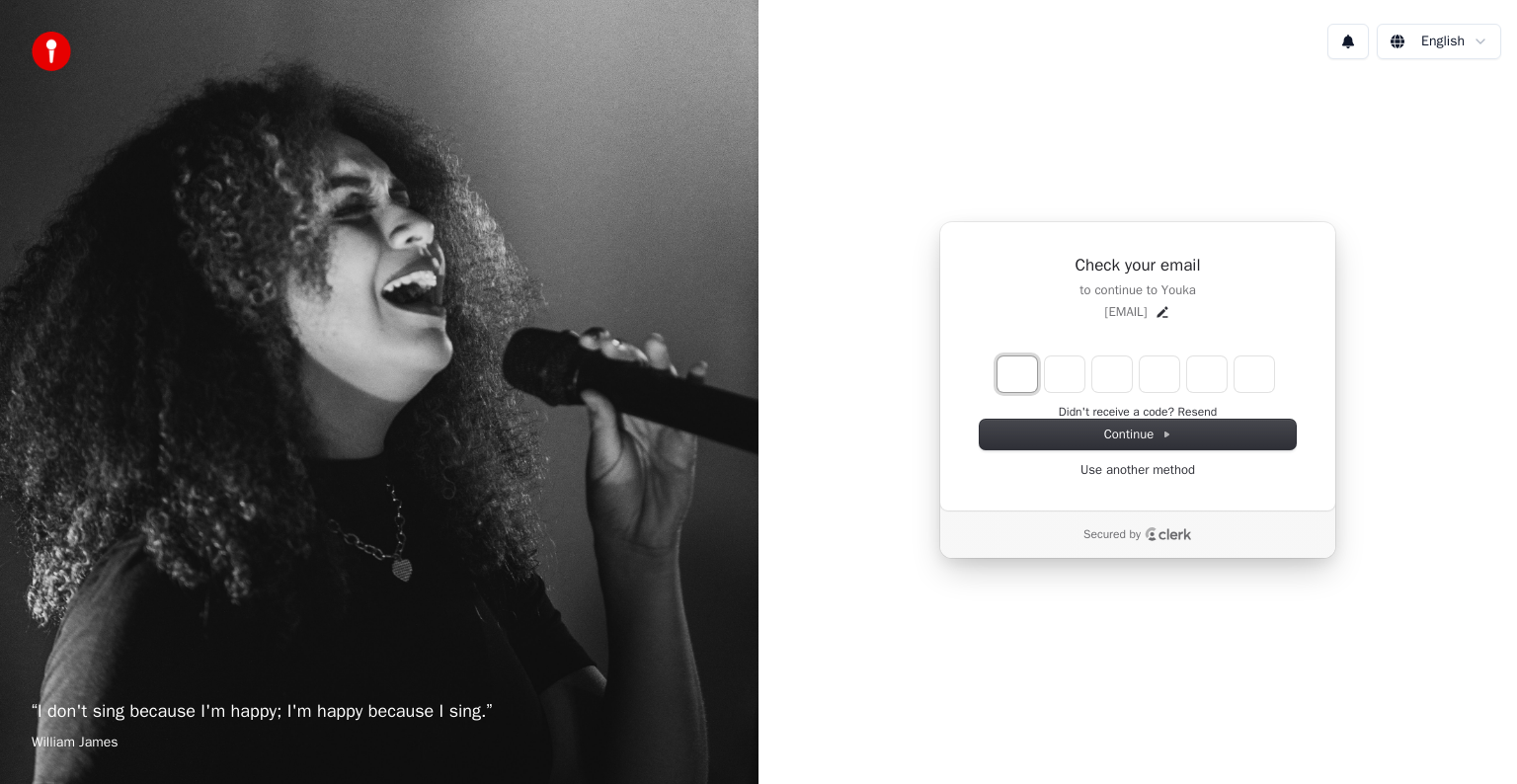 click at bounding box center (1017, 374) 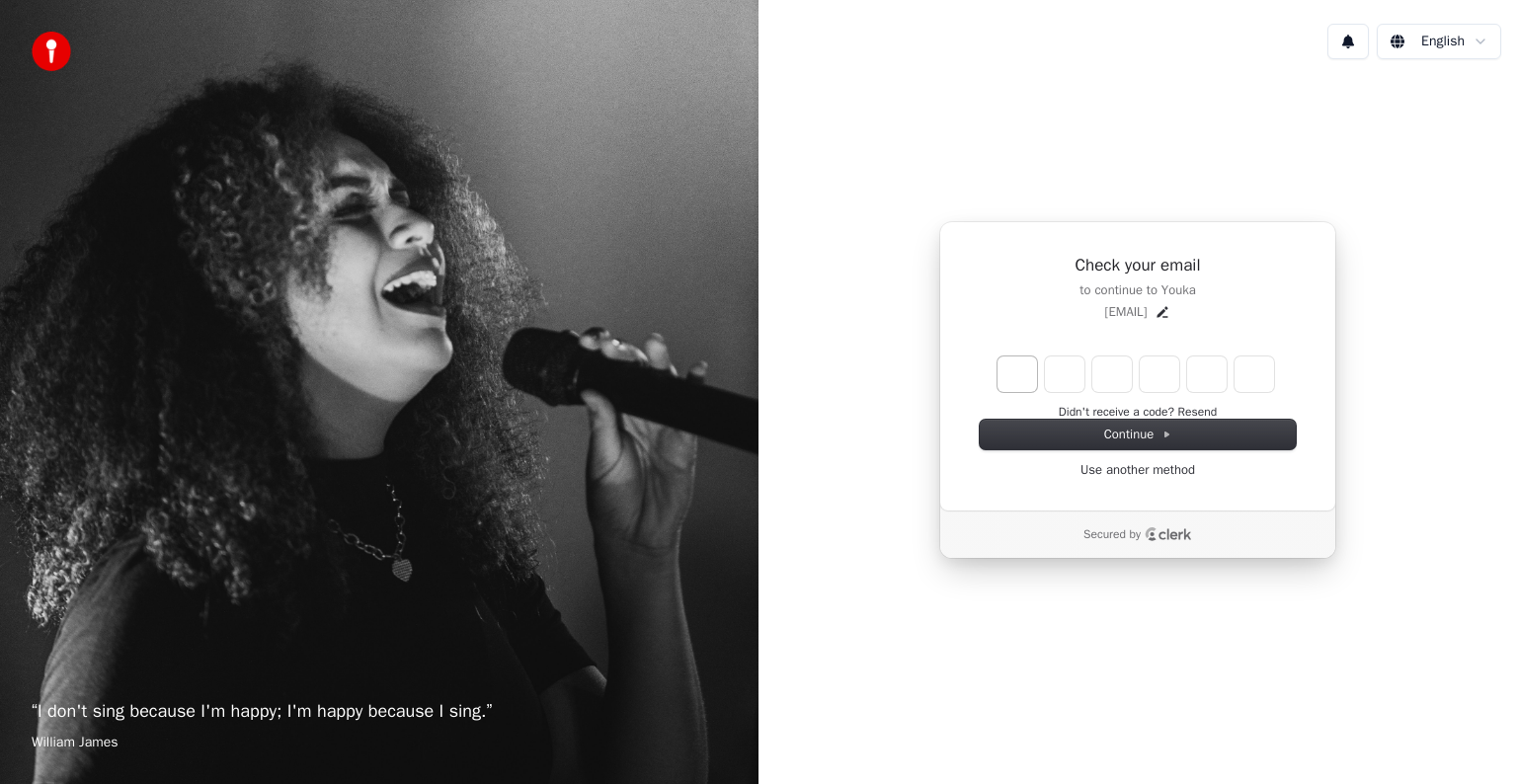 type on "******" 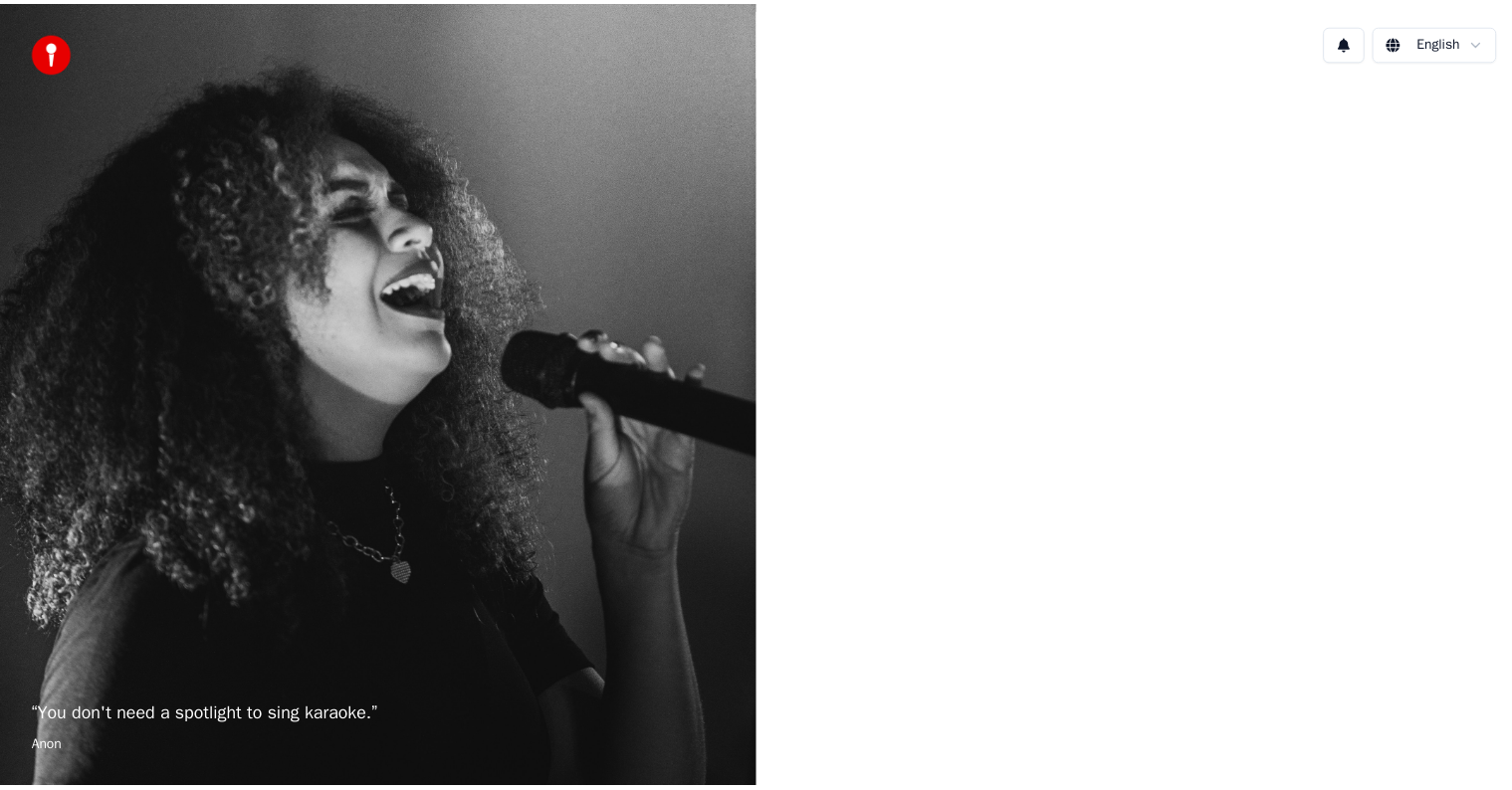 scroll, scrollTop: 0, scrollLeft: 0, axis: both 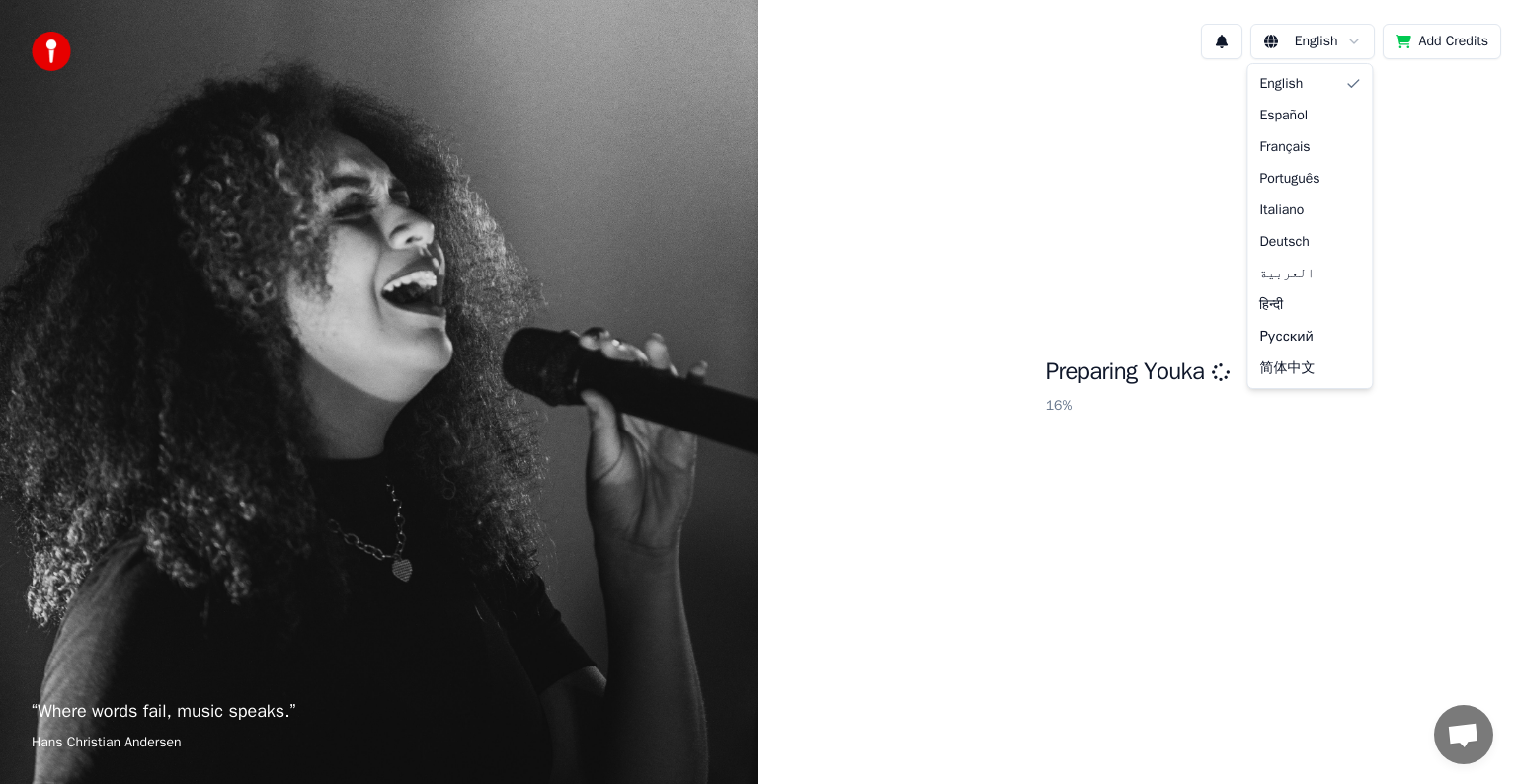 click on "“ Where words fail, music speaks. ” [FIRST] [LAST] English Add Credits Preparing Youka 16 % English Español Français Português Italiano Deutsch العربية हिन्दी Русский 简体中文" at bounding box center (758, 392) 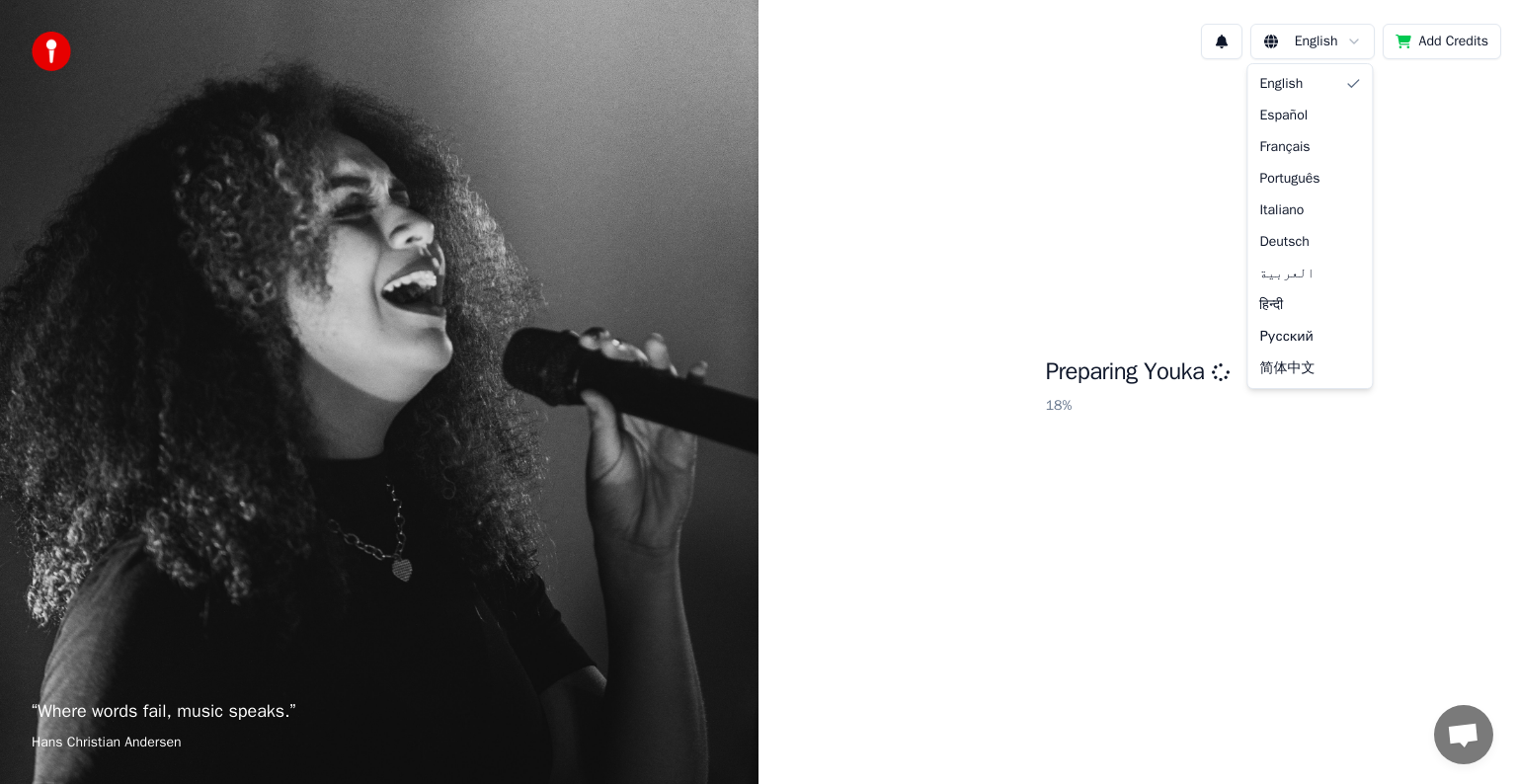 click on "“ Where words fail, music speaks. ” [FIRST] [LAST] English Add Credits Preparing Youka 18 % English Español Français Português Italiano Deutsch العربية हिन्दी Русский 简体中文" at bounding box center (758, 392) 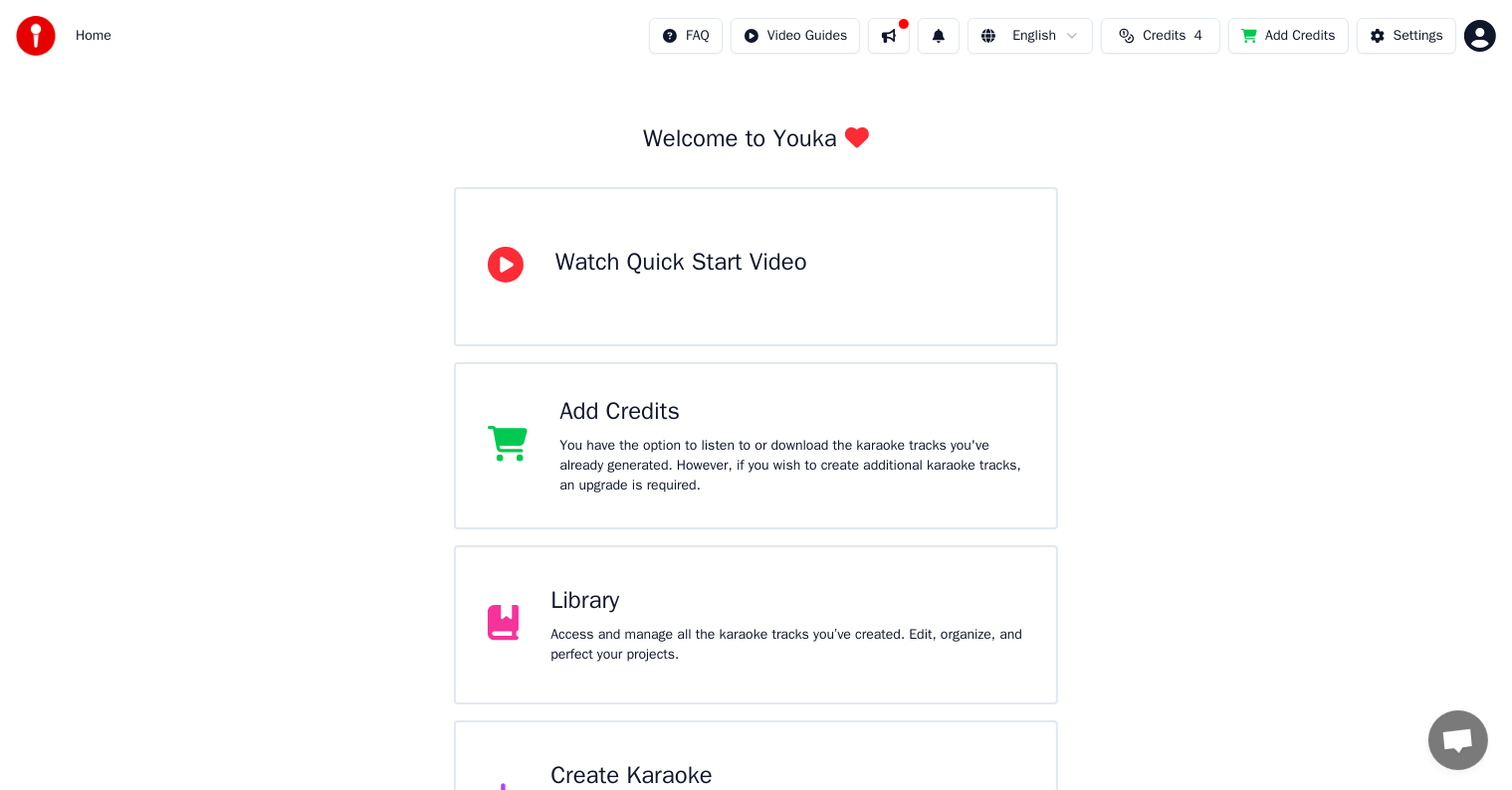 scroll, scrollTop: 0, scrollLeft: 0, axis: both 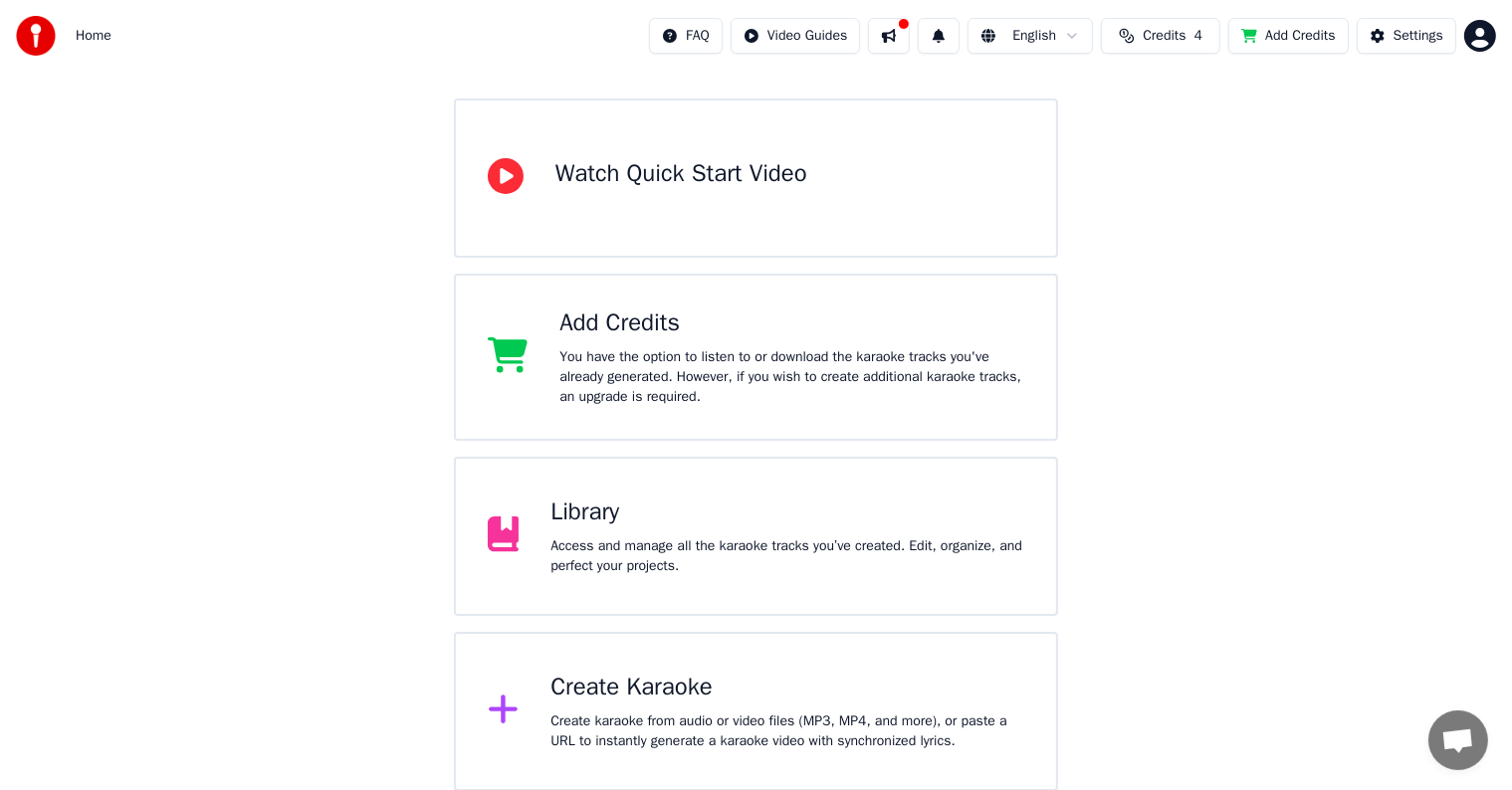 click on "Library" at bounding box center (787, 512) 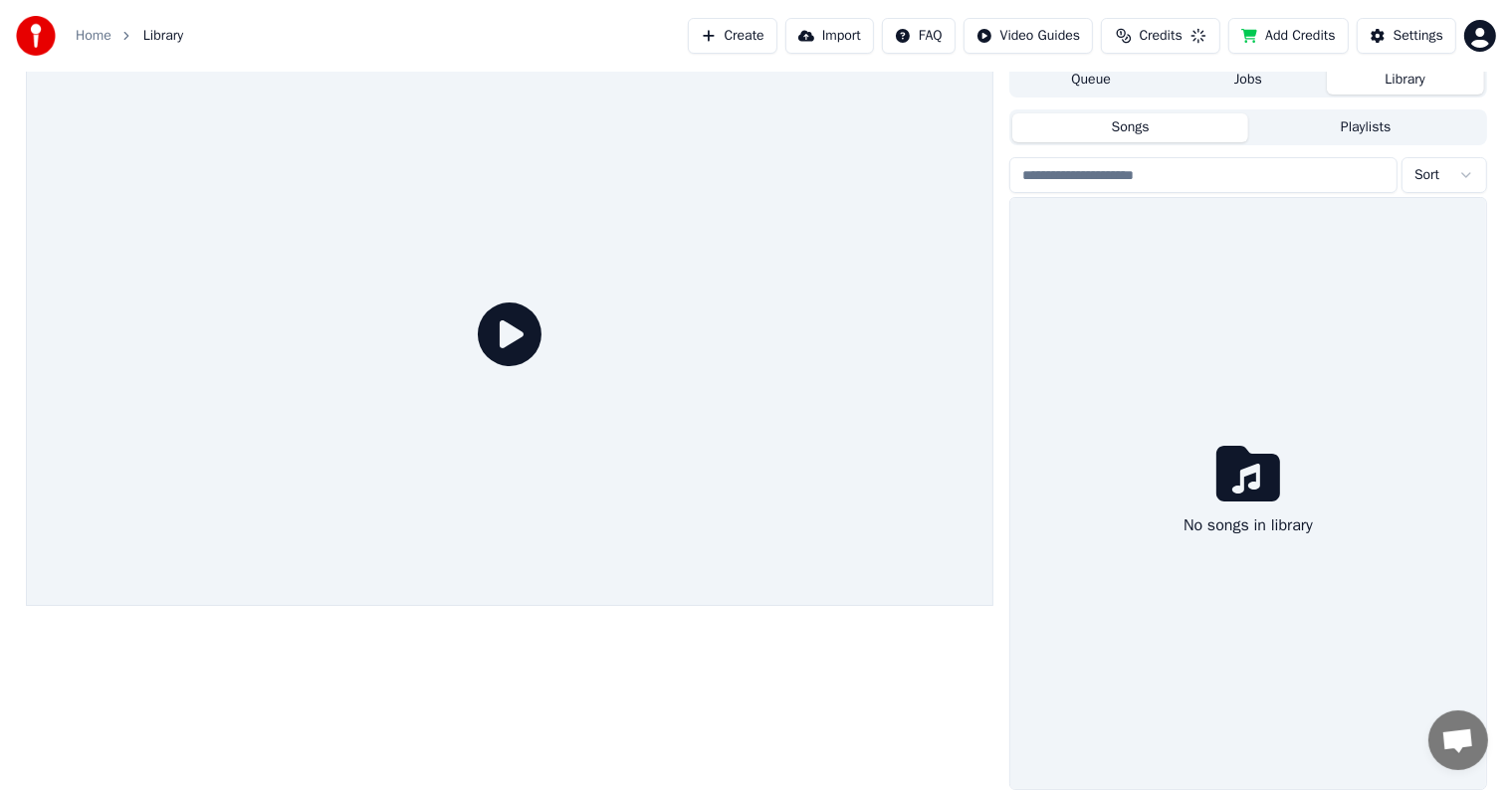 scroll, scrollTop: 9, scrollLeft: 0, axis: vertical 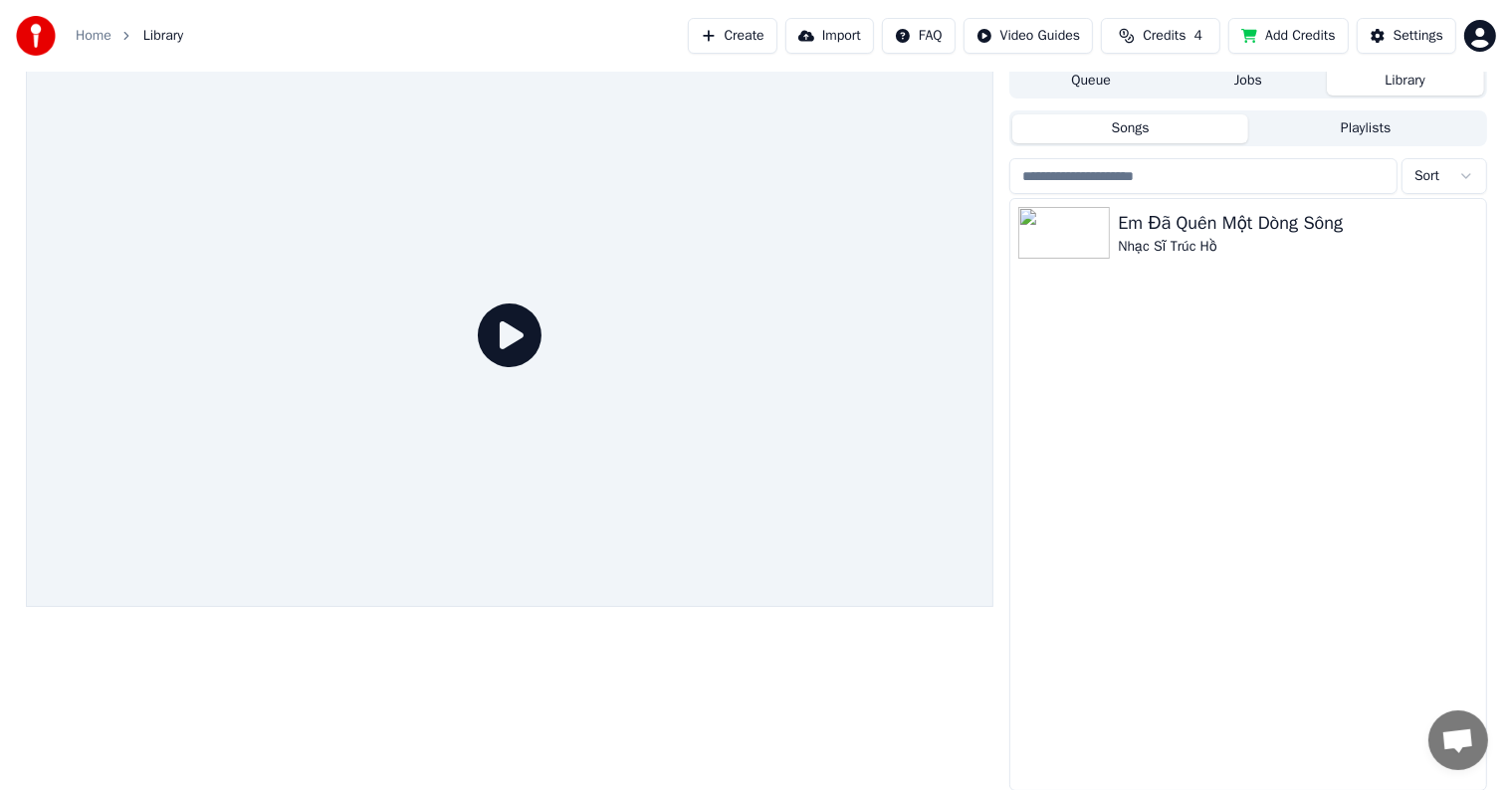 click on "Em Đã Quên Một Dòng Sông Nhạc Sĩ Trúc Hồ" at bounding box center (1247, 494) 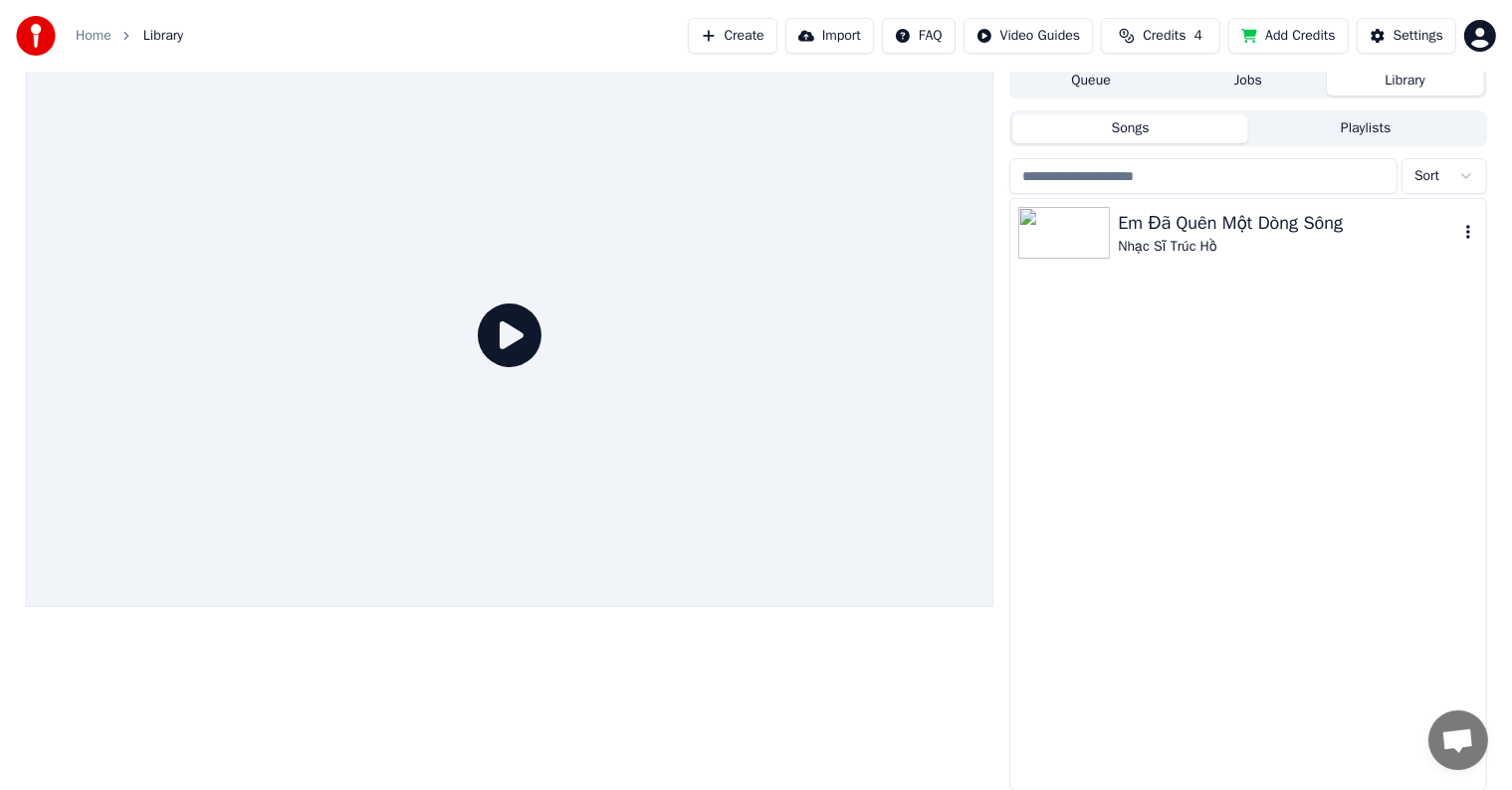 click on "Nhạc Sĩ Trúc Hồ" at bounding box center [1287, 247] 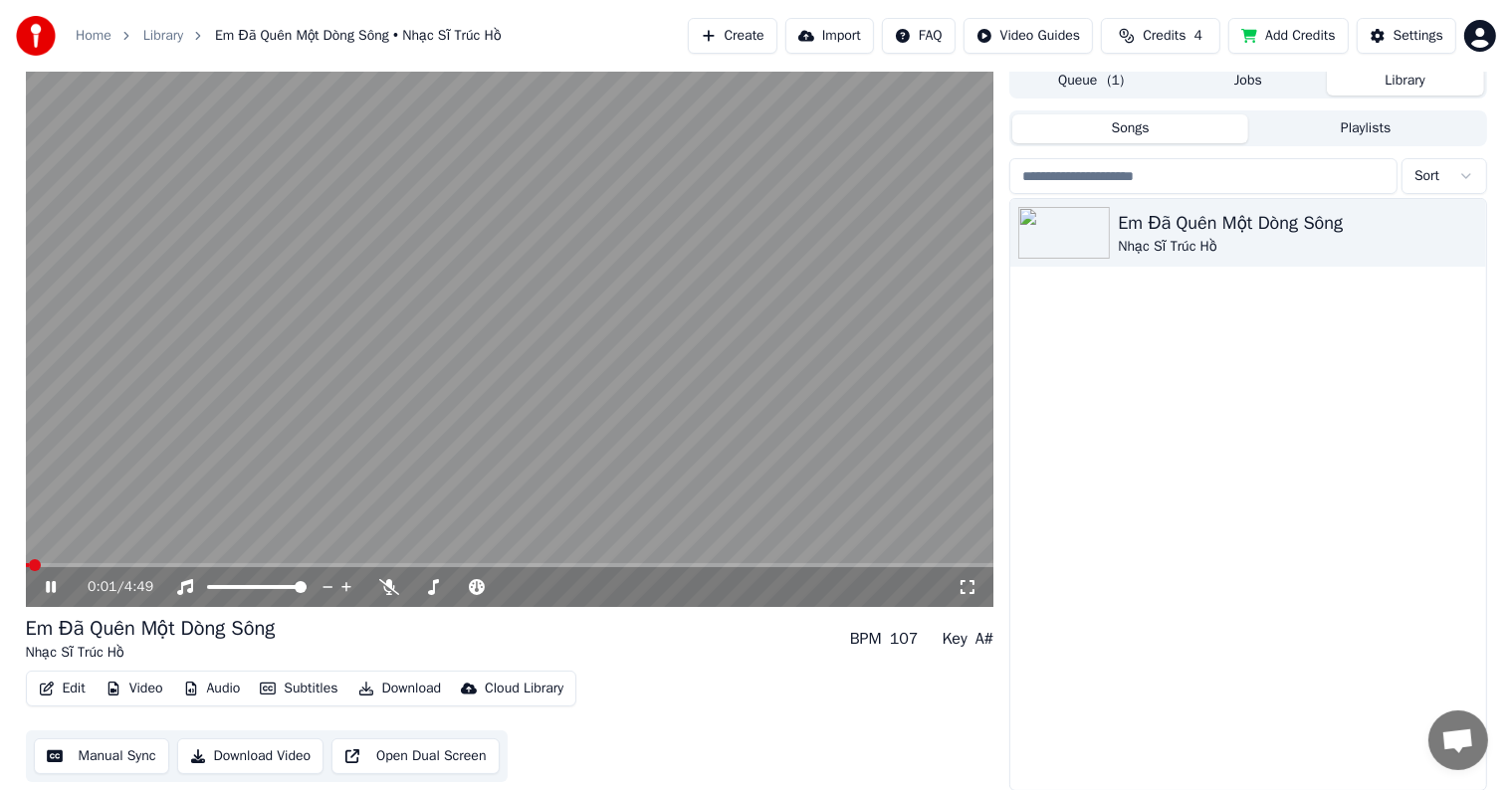 click on "Em Đã Quên Một Dòng Sông Nhạc Sĩ Trúc Hồ" at bounding box center [1247, 494] 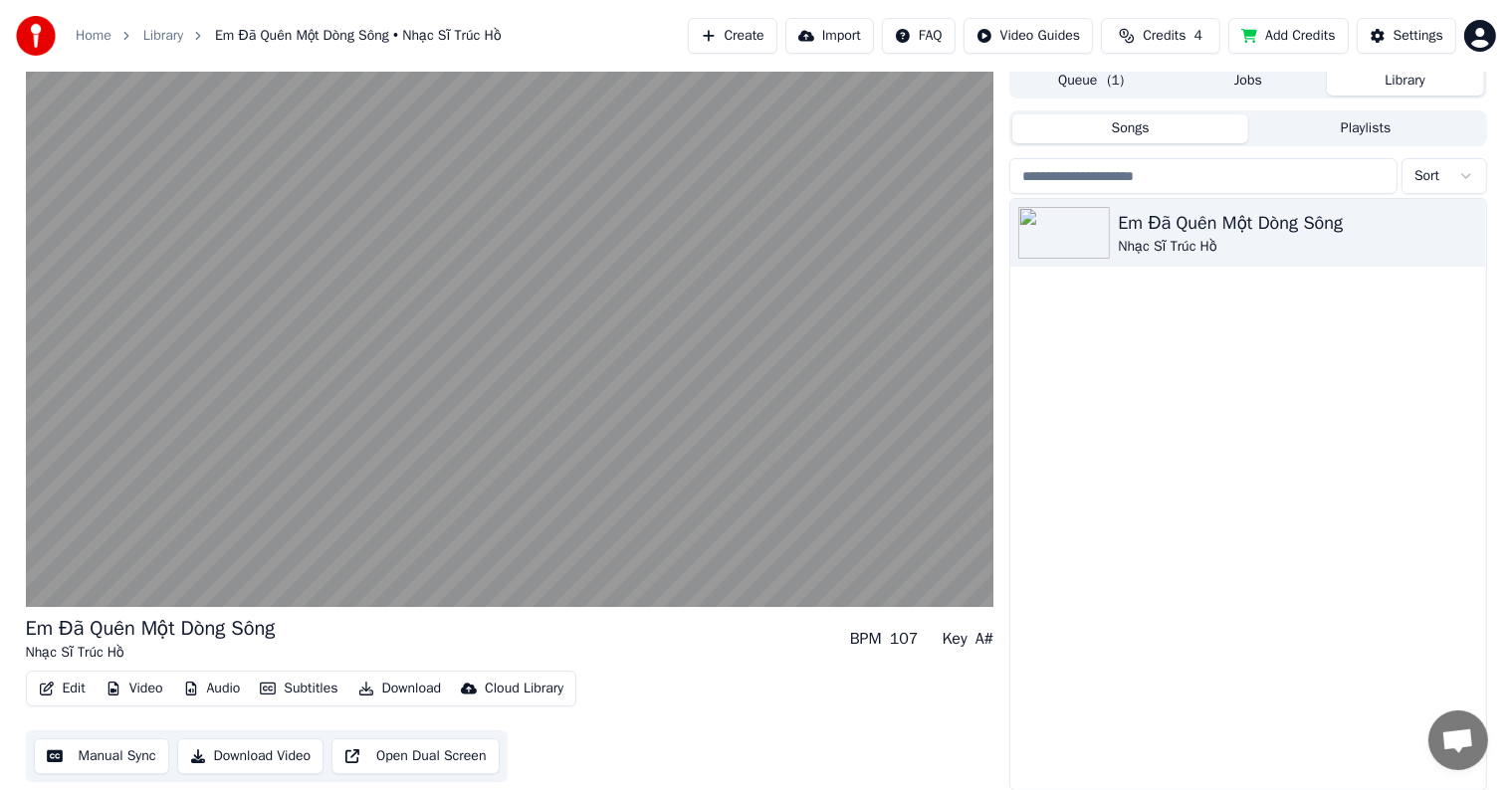 click on "Em Đã Quên Một Dòng Sông Nhạc Sĩ Trúc Hồ" at bounding box center [1247, 494] 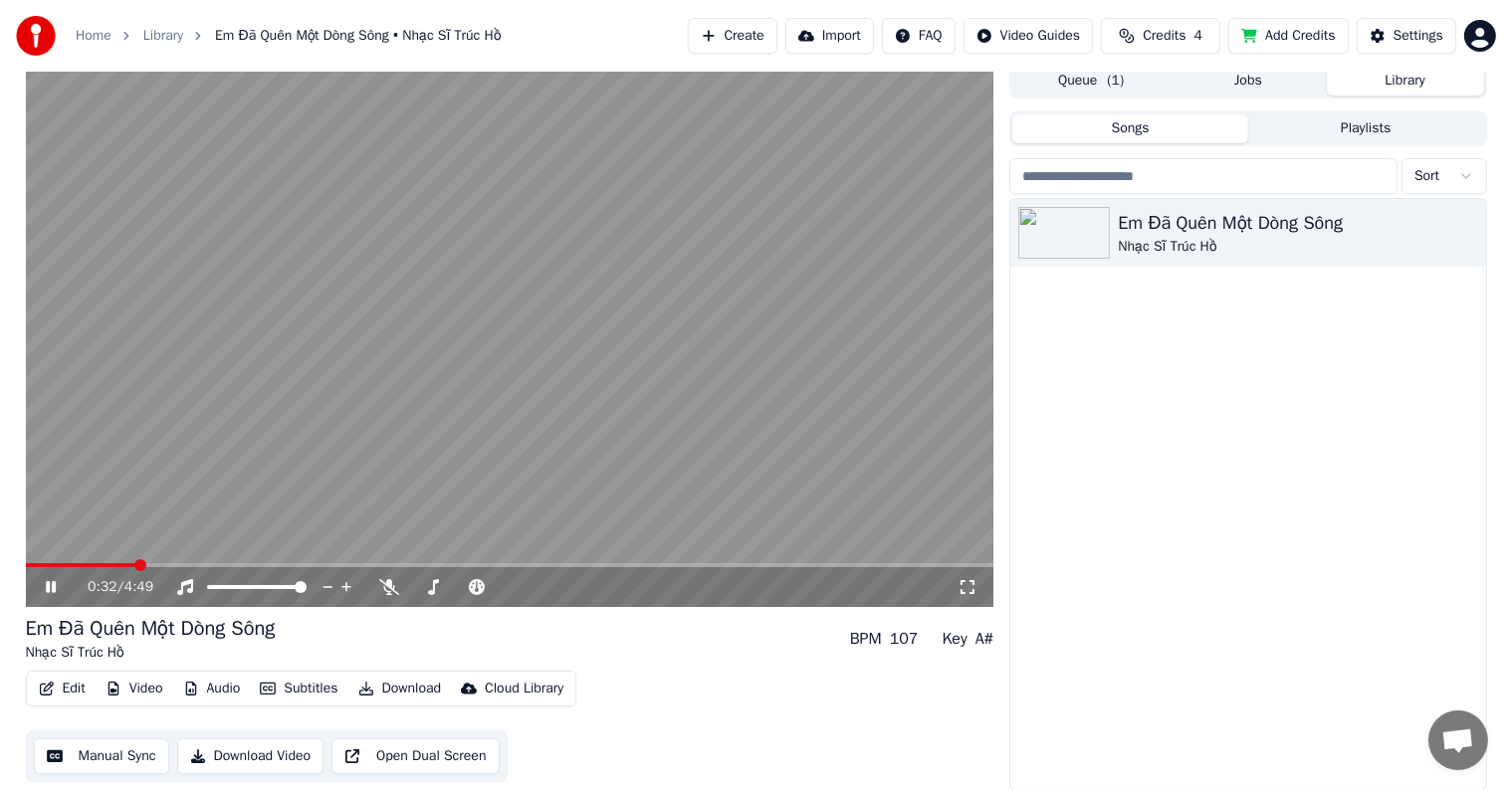 click on "Em Đã Quên Một Dòng Sông Nhạc Sĩ Trúc Hồ" at bounding box center [1247, 494] 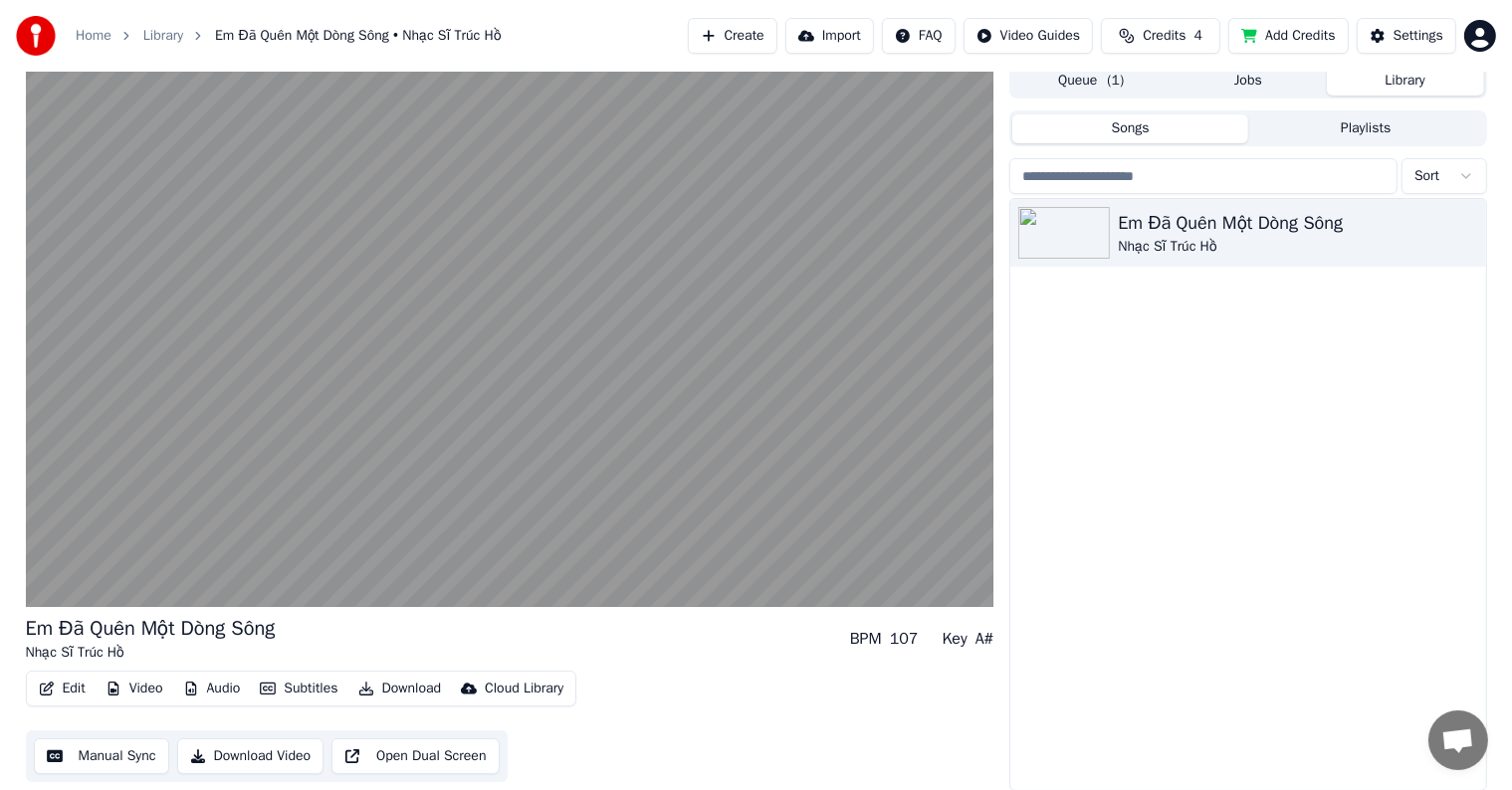 click on "Credits" at bounding box center (1164, 36) 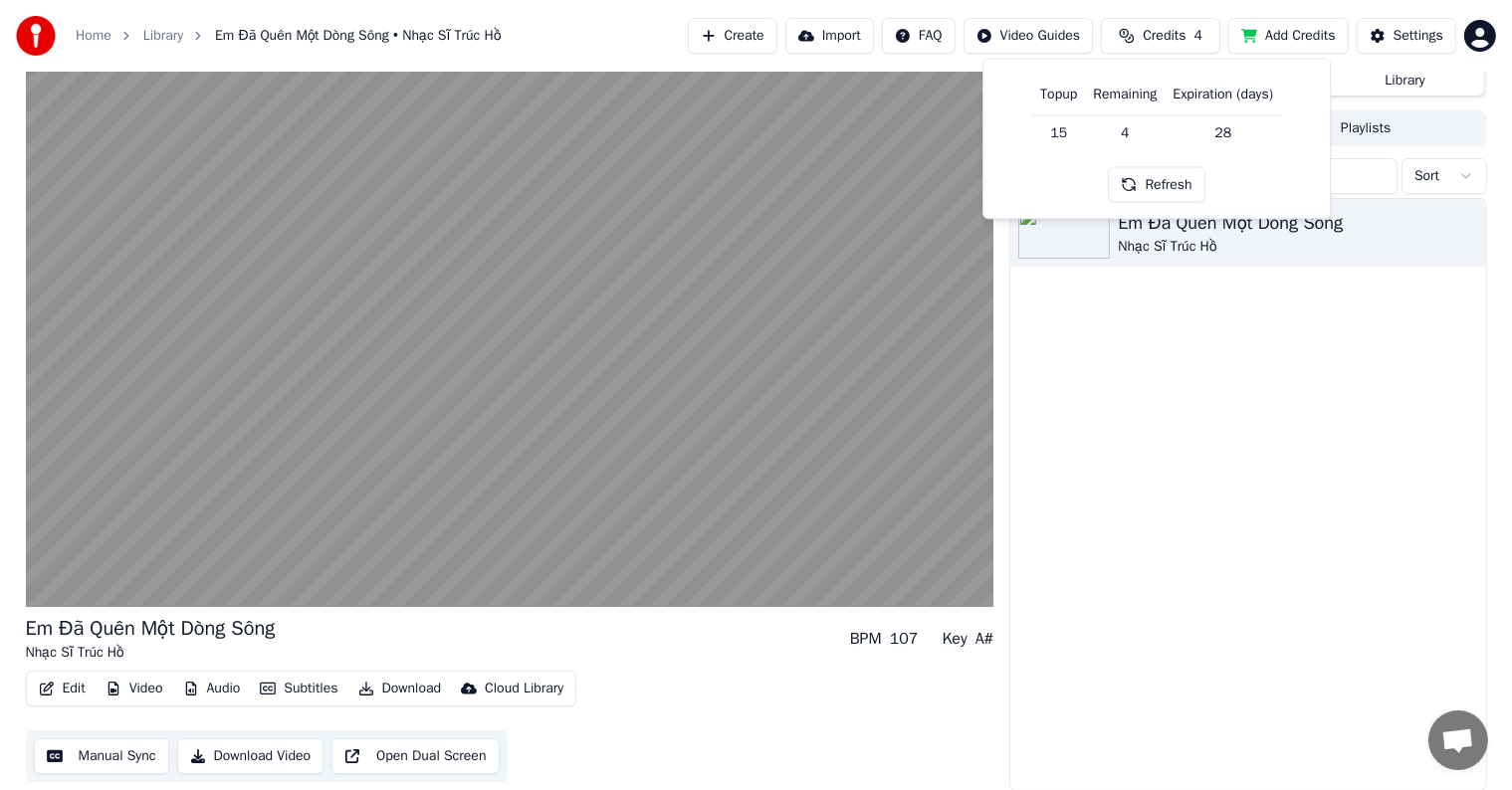 click on "Refresh" at bounding box center [1157, 185] 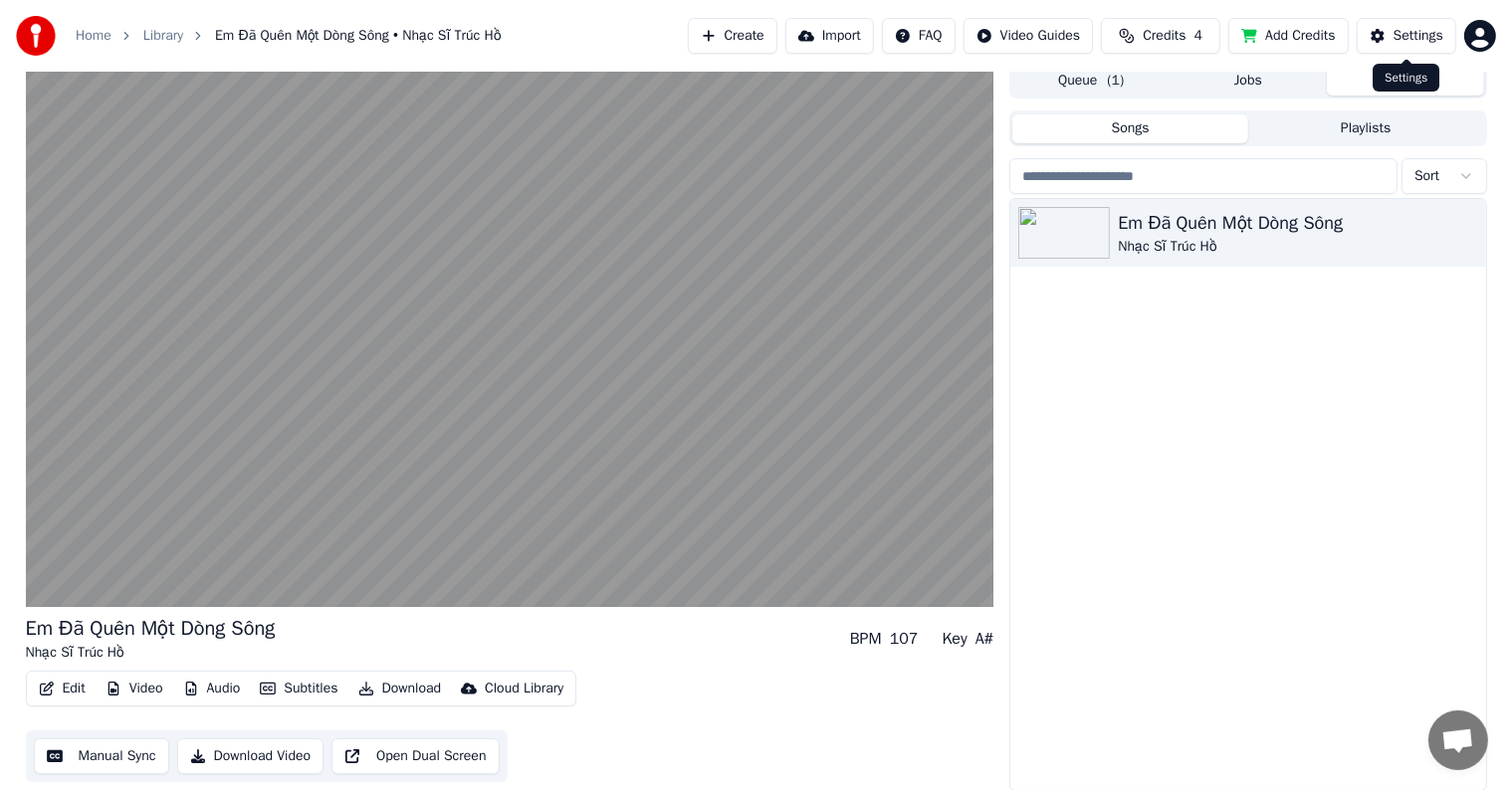 click on "Settings" at bounding box center (1418, 36) 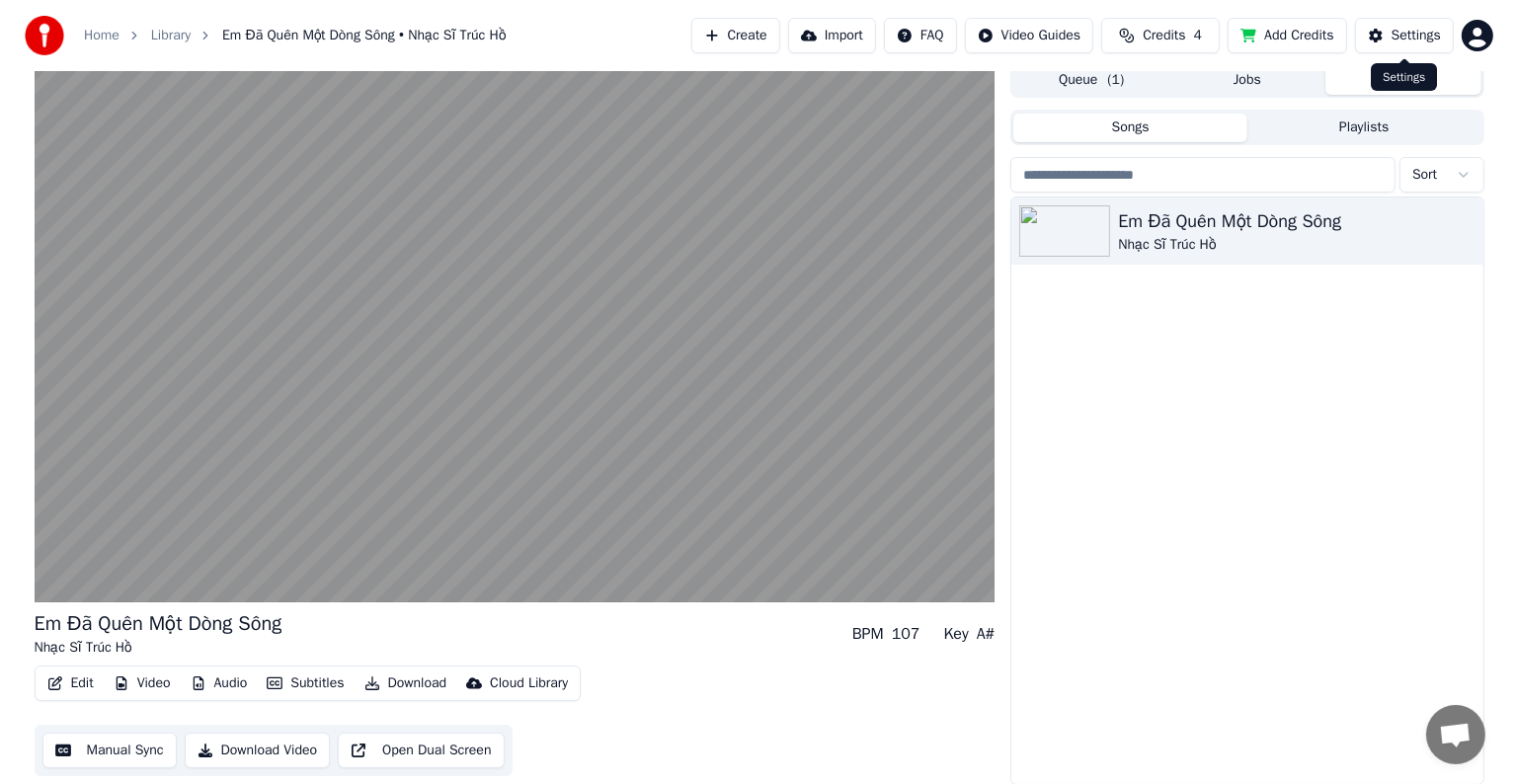 scroll, scrollTop: 0, scrollLeft: 0, axis: both 